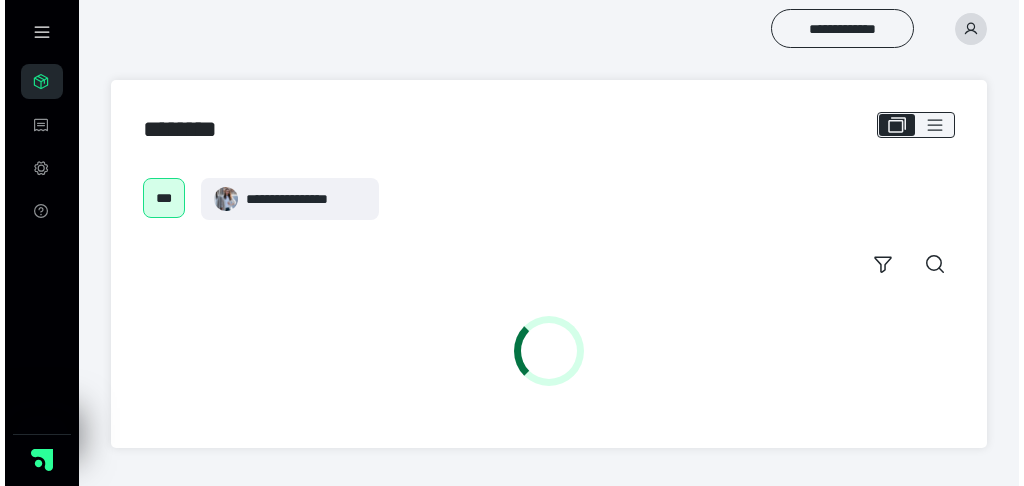 scroll, scrollTop: 0, scrollLeft: 0, axis: both 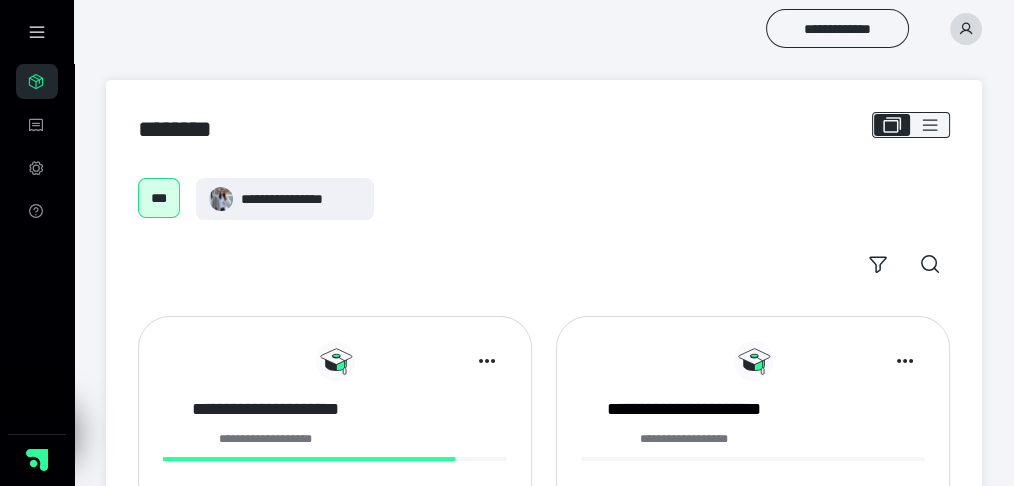 click on "**********" at bounding box center [266, 409] 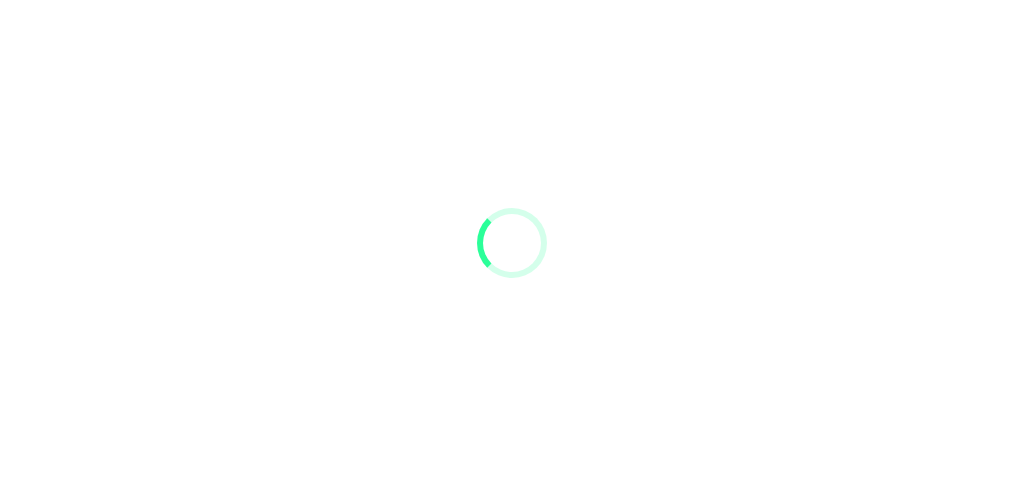scroll, scrollTop: 0, scrollLeft: 0, axis: both 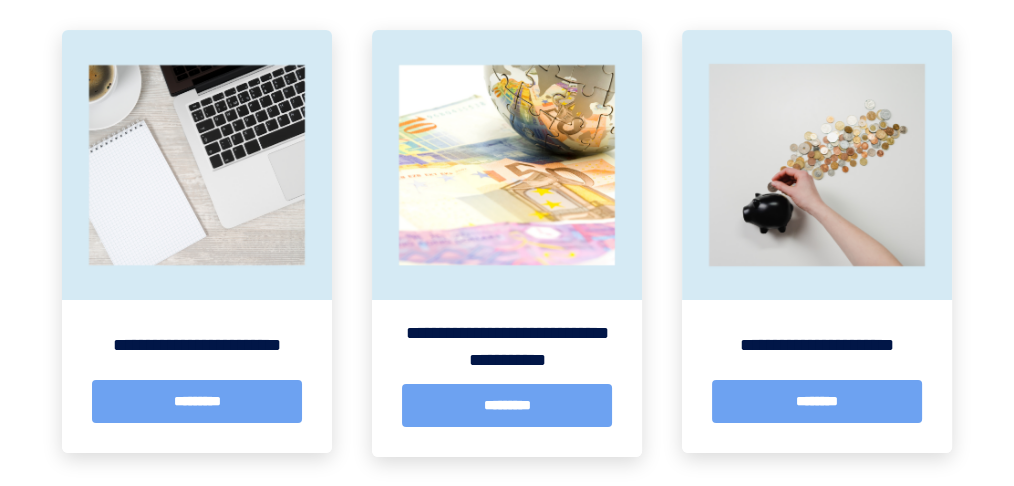 click on "**********" at bounding box center (197, 376) 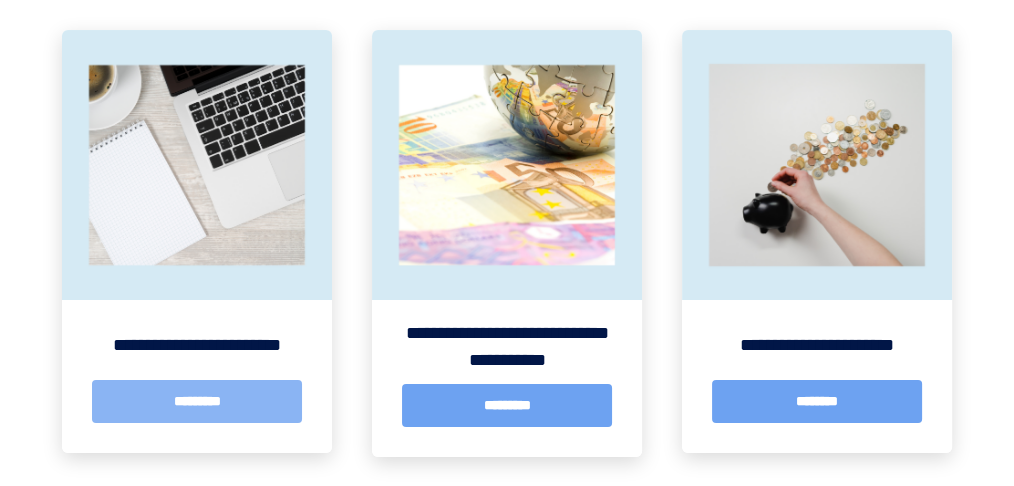 click on "*********" at bounding box center (197, 401) 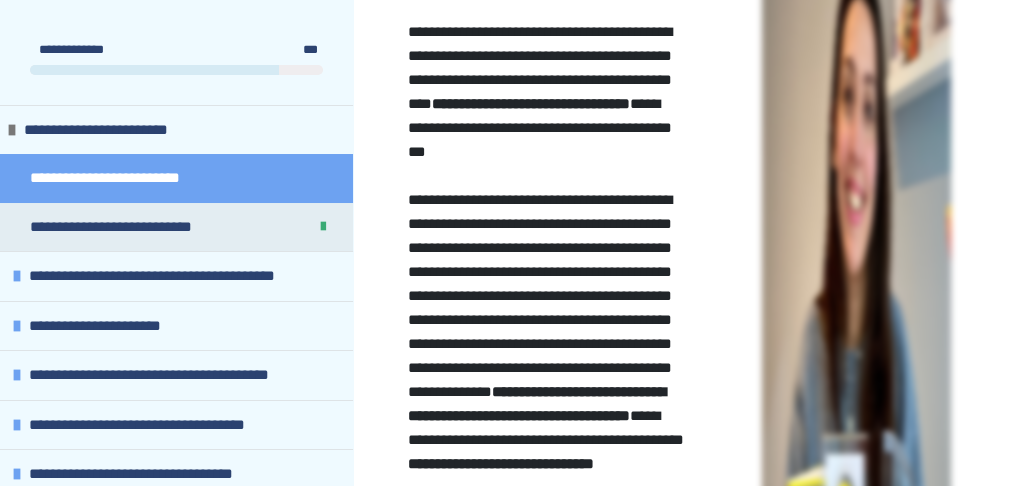 scroll, scrollTop: 733, scrollLeft: 0, axis: vertical 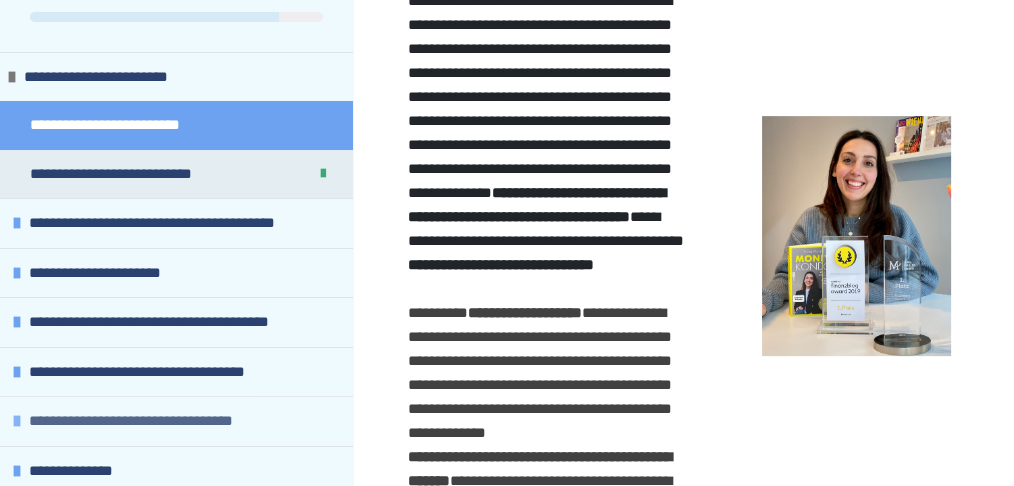 click on "**********" at bounding box center (176, 421) 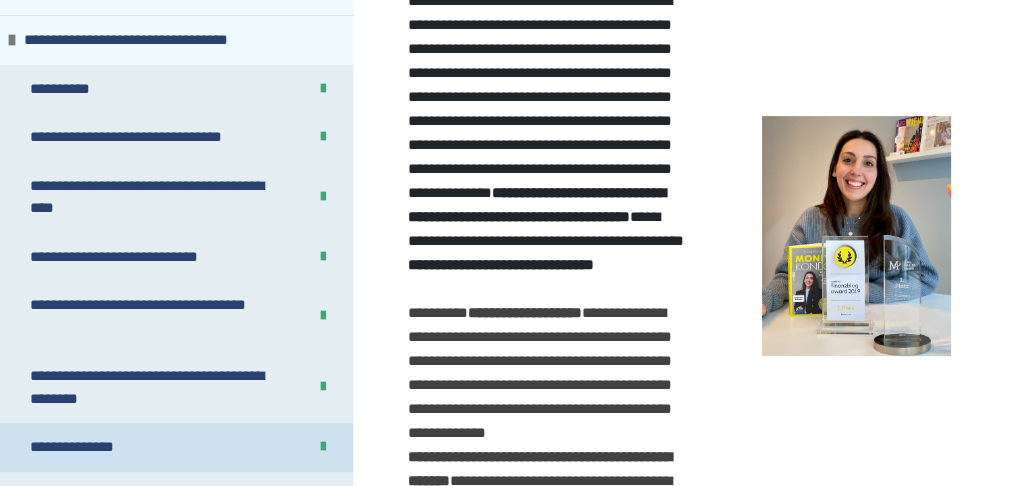 scroll, scrollTop: 508, scrollLeft: 0, axis: vertical 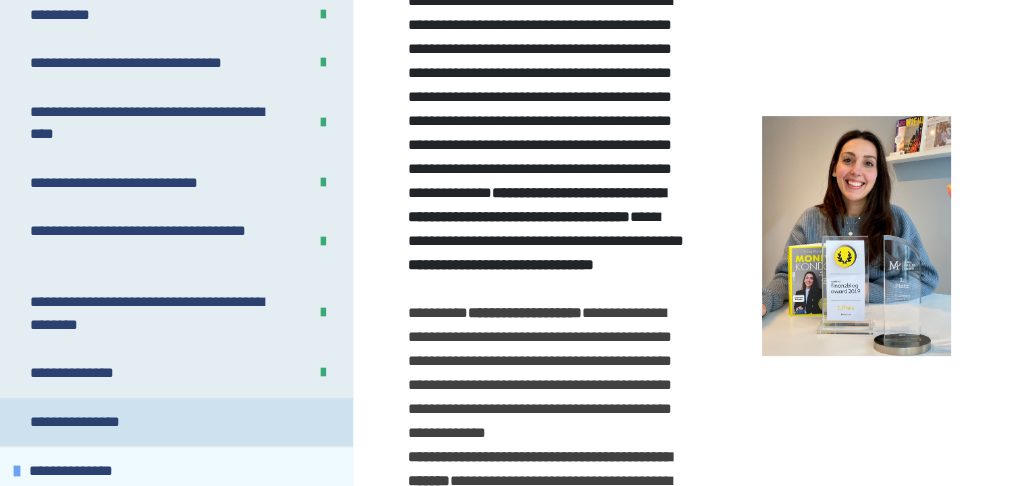 click on "**********" at bounding box center [82, 422] 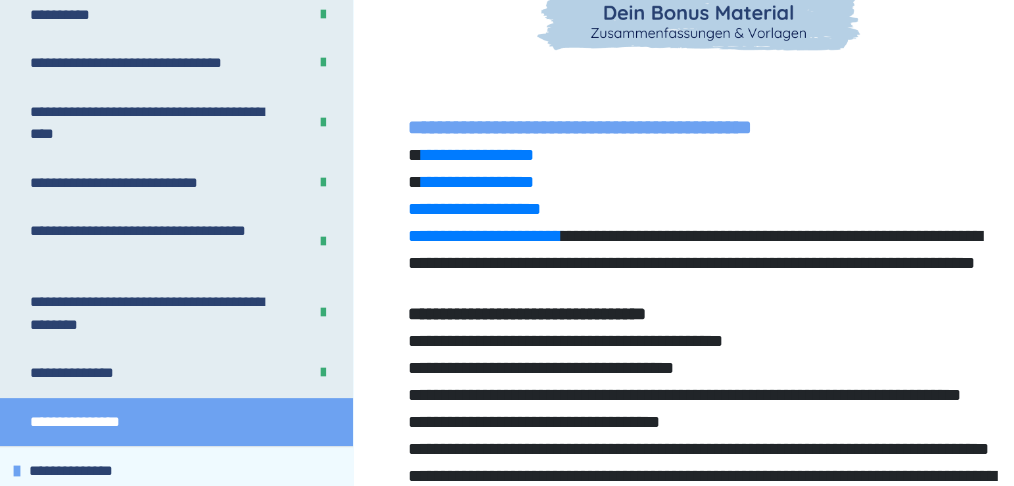 scroll, scrollTop: 403, scrollLeft: 0, axis: vertical 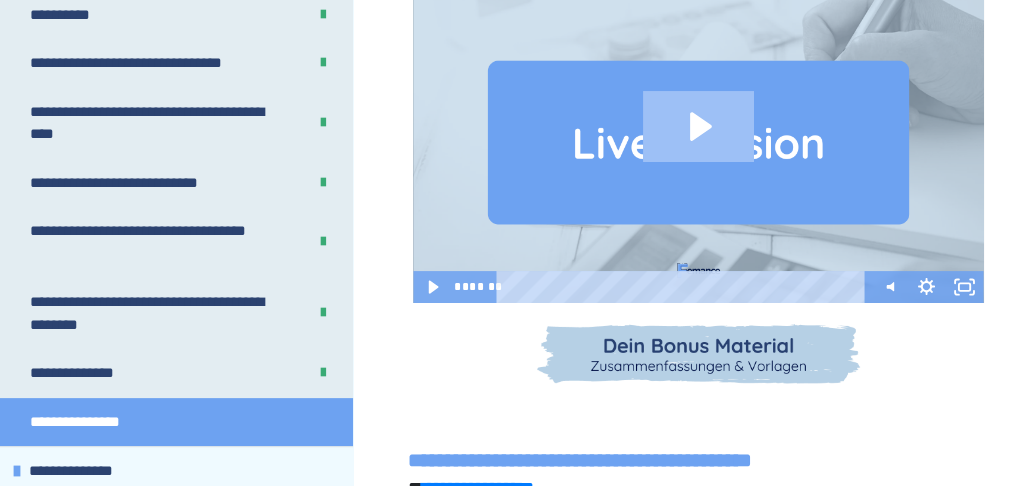 click 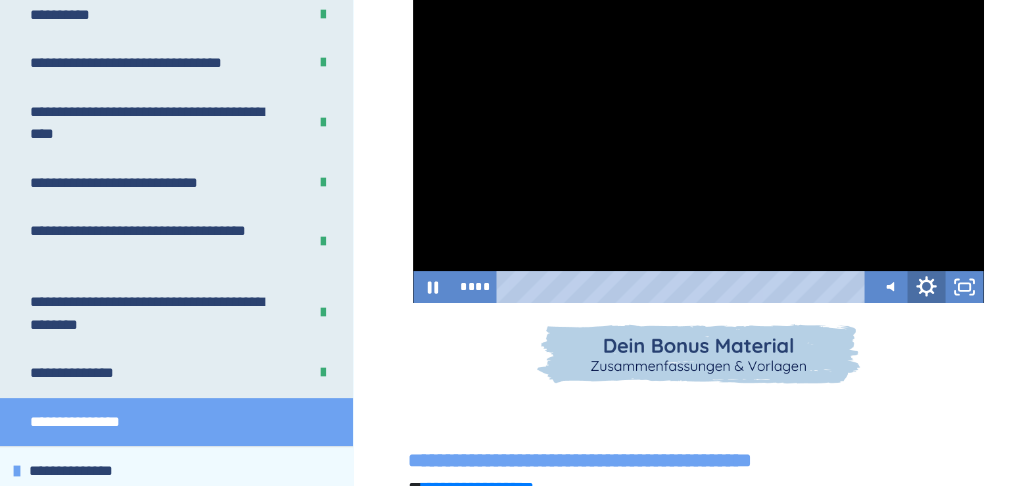 click 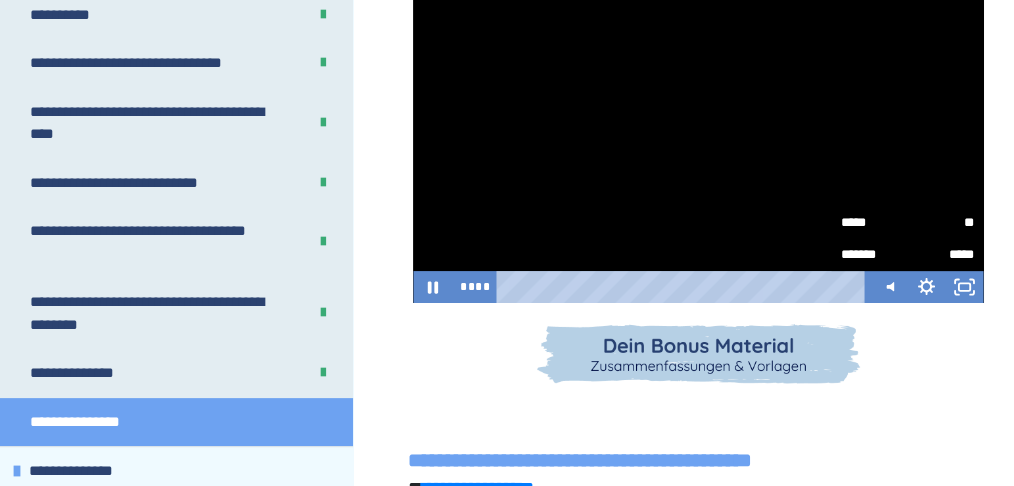 click on "**" at bounding box center [941, 223] 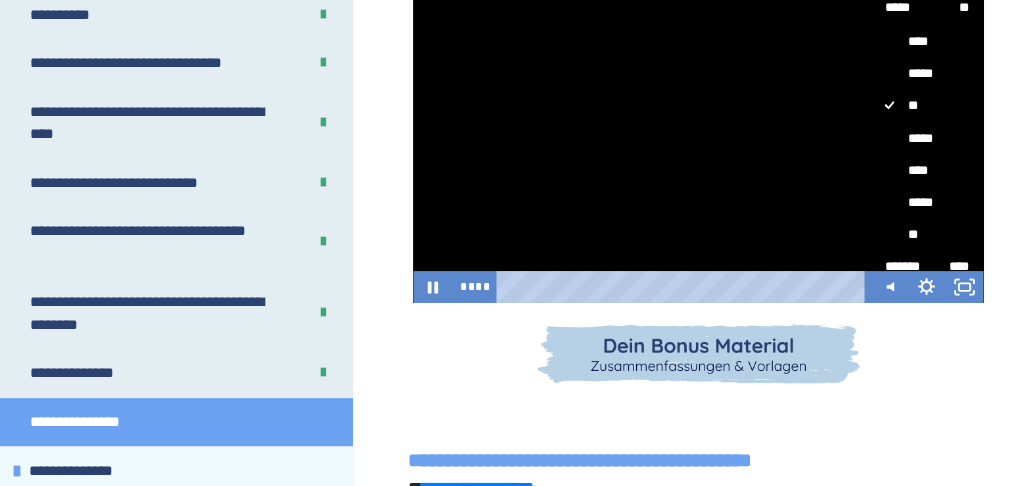 click on "****" at bounding box center (922, 170) 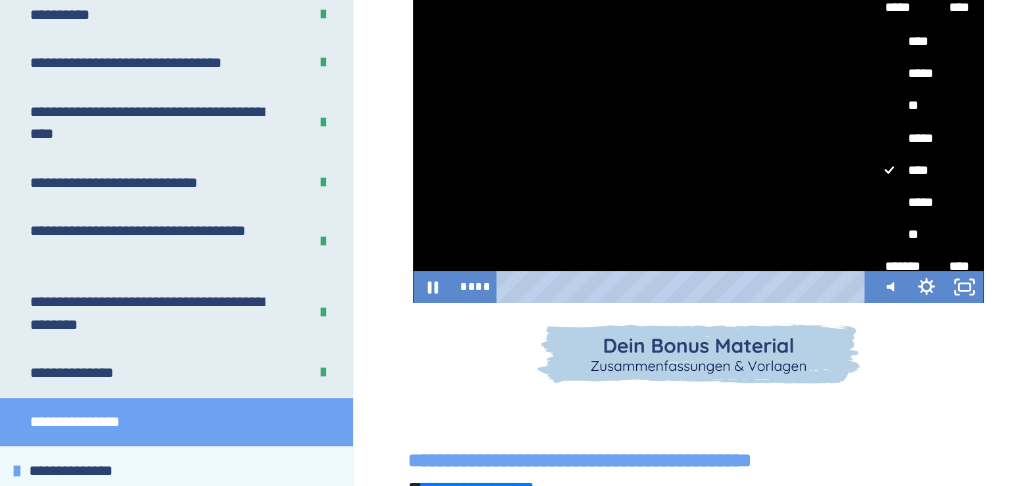 scroll, scrollTop: 395, scrollLeft: 0, axis: vertical 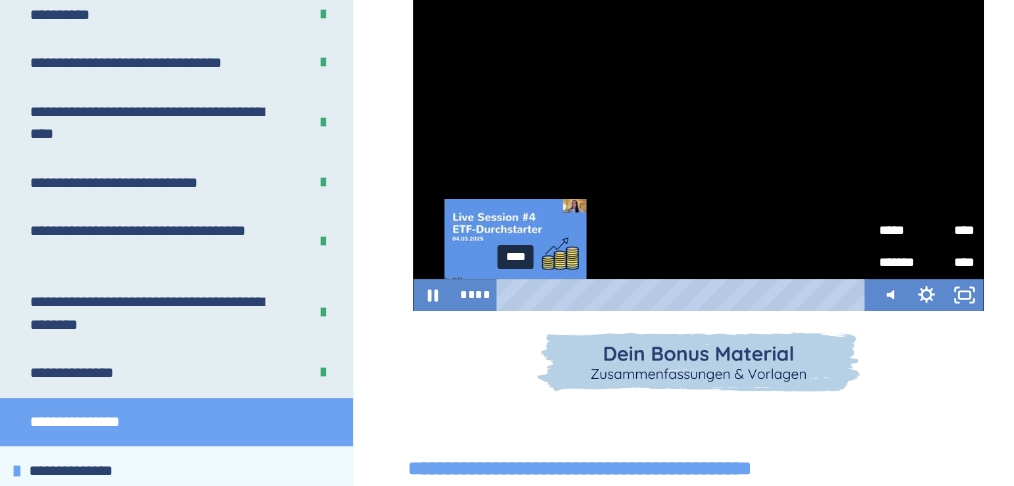 click on "****" at bounding box center [684, 295] 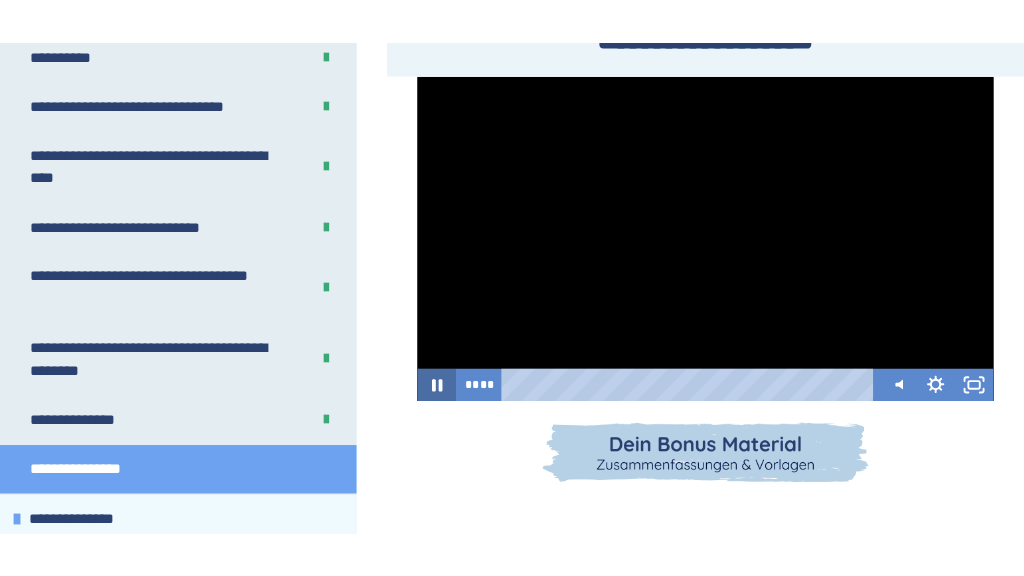 scroll, scrollTop: 328, scrollLeft: 0, axis: vertical 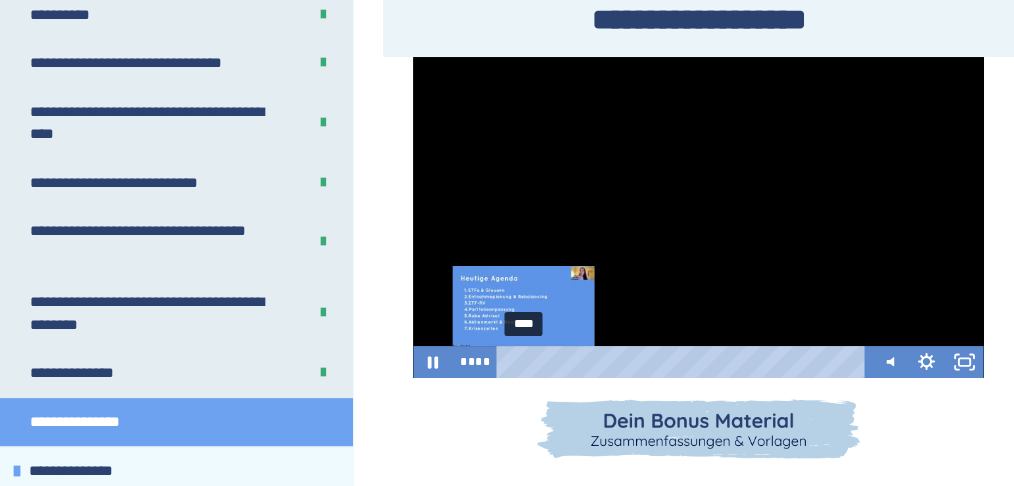 click on "****" at bounding box center (684, 362) 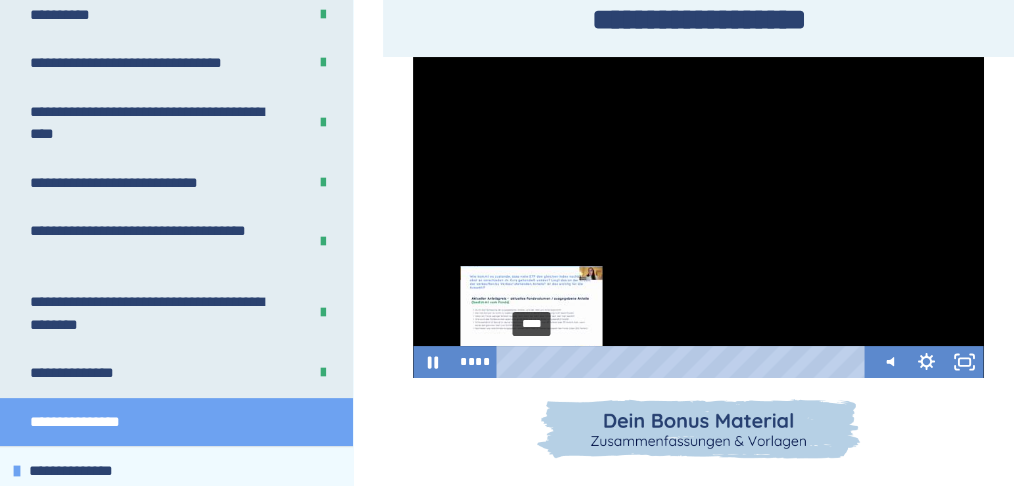 click on "****" at bounding box center (684, 362) 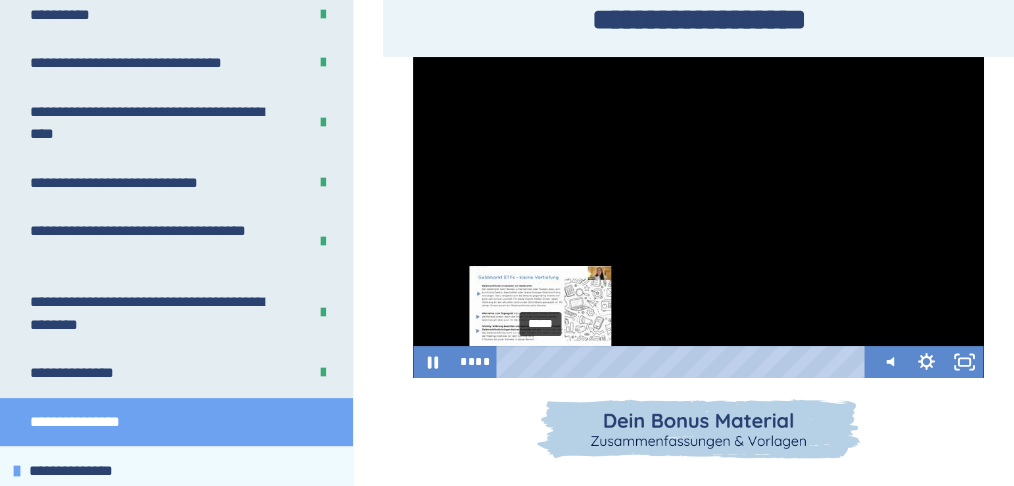 click on "*****" at bounding box center [684, 362] 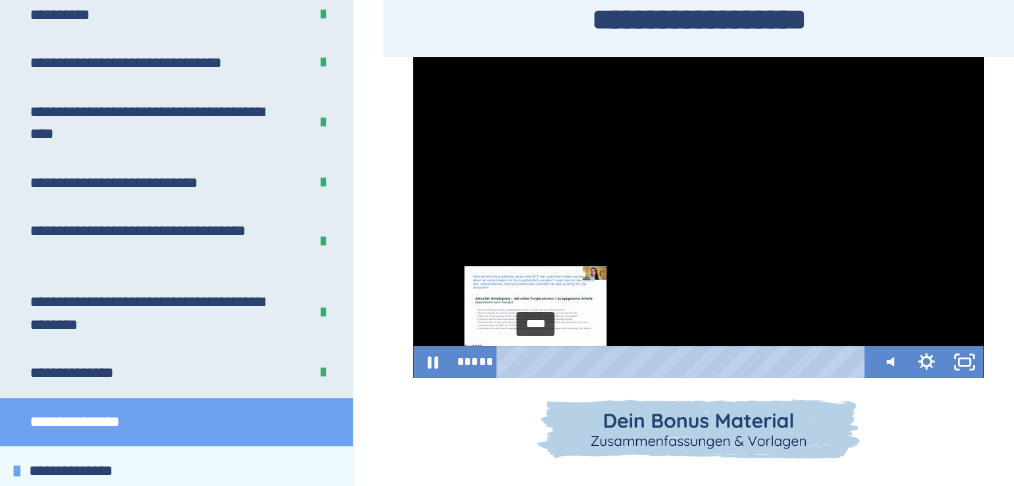click on "****" at bounding box center [684, 362] 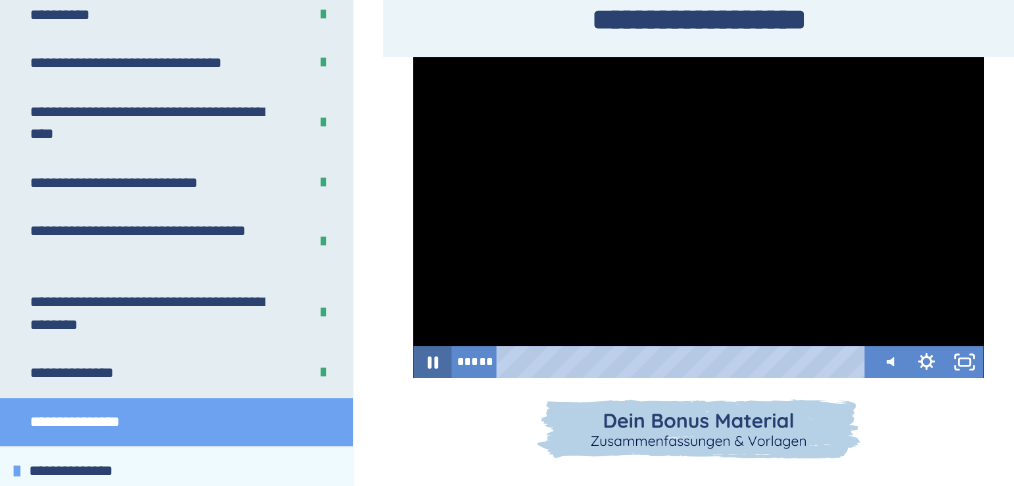 click 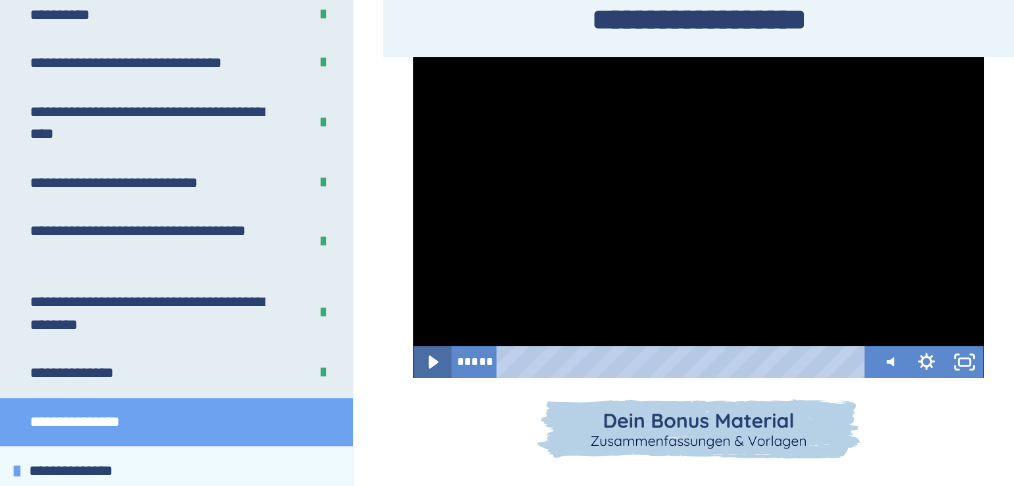 click 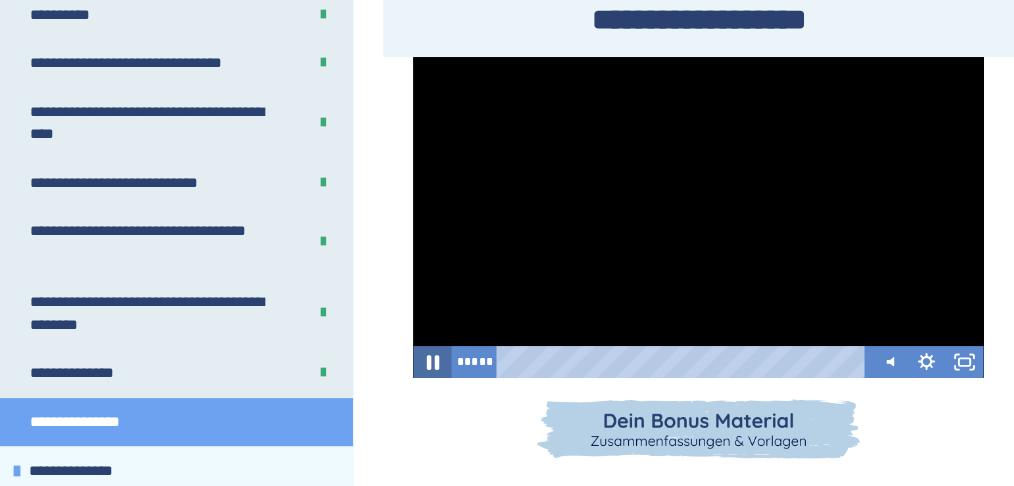 click 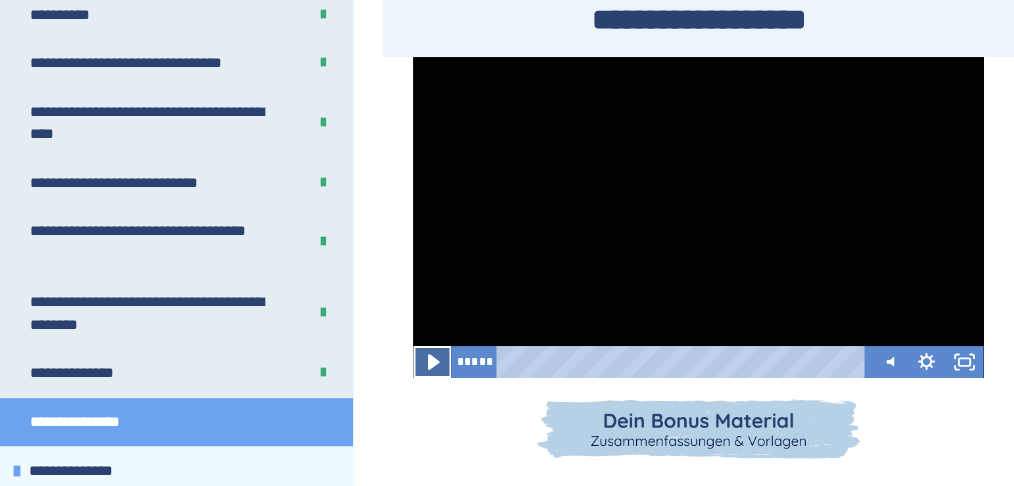 click 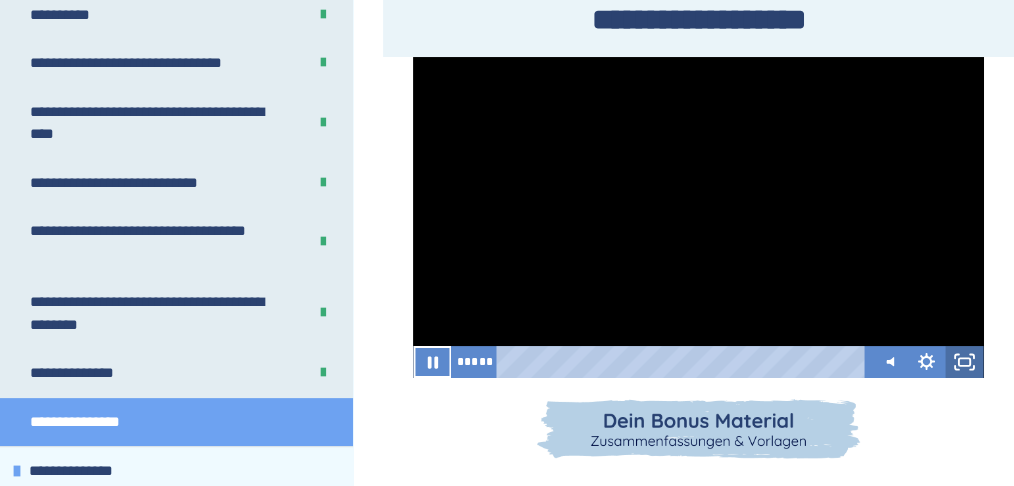 click 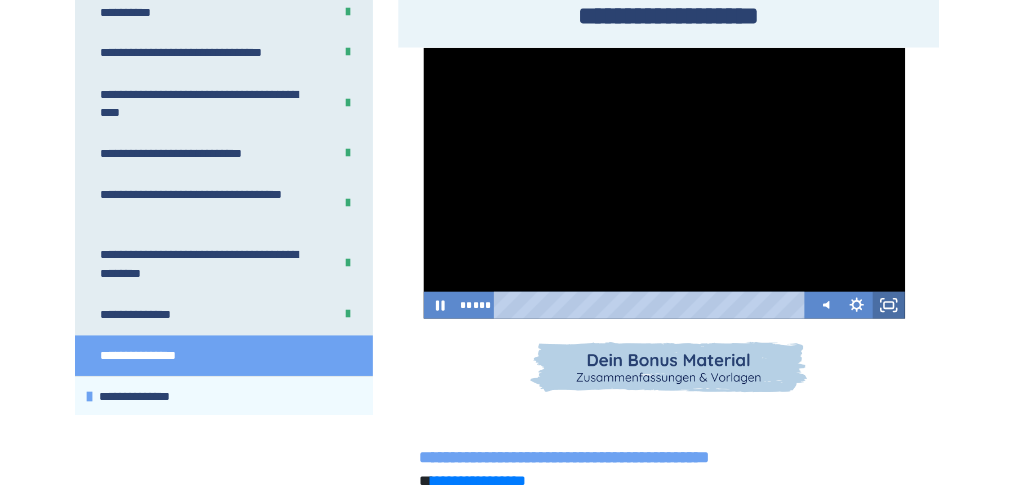 scroll, scrollTop: 419, scrollLeft: 0, axis: vertical 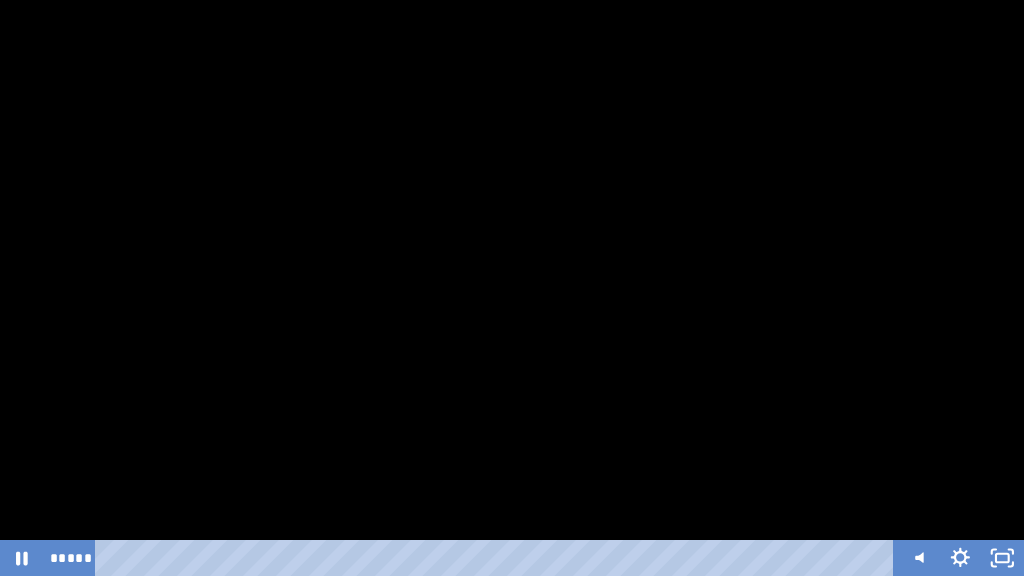 click at bounding box center (512, 288) 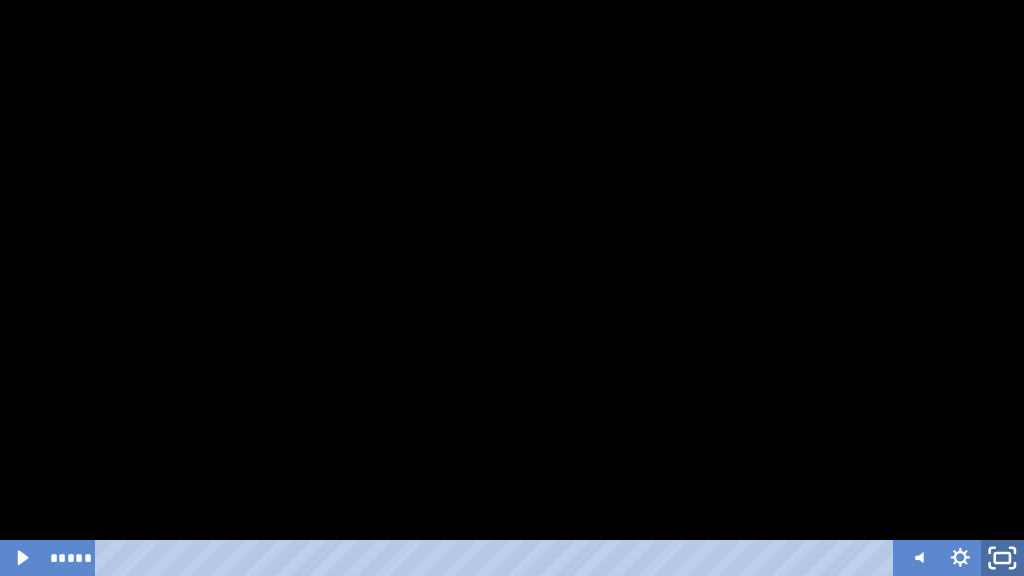 click 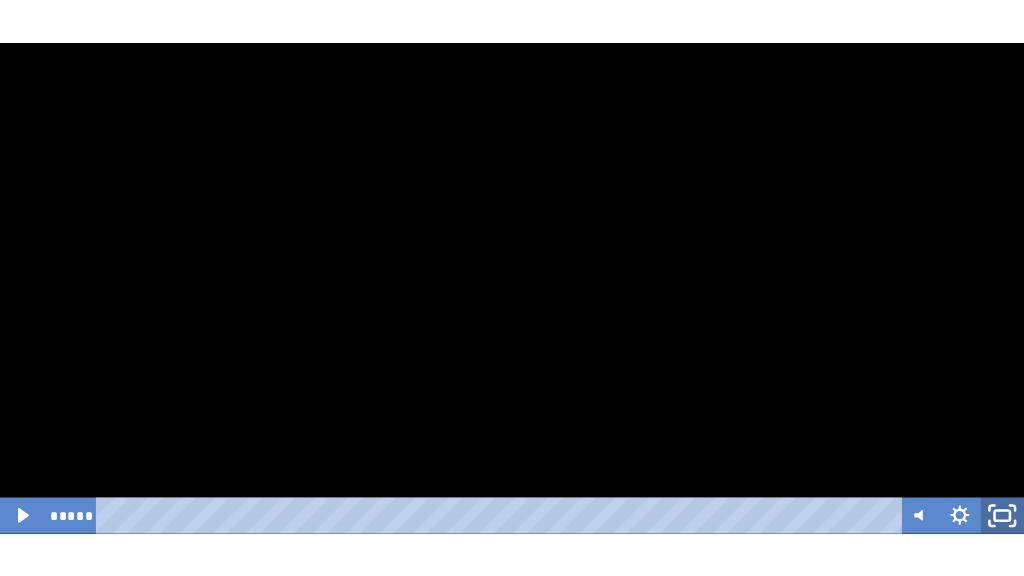 scroll, scrollTop: 508, scrollLeft: 0, axis: vertical 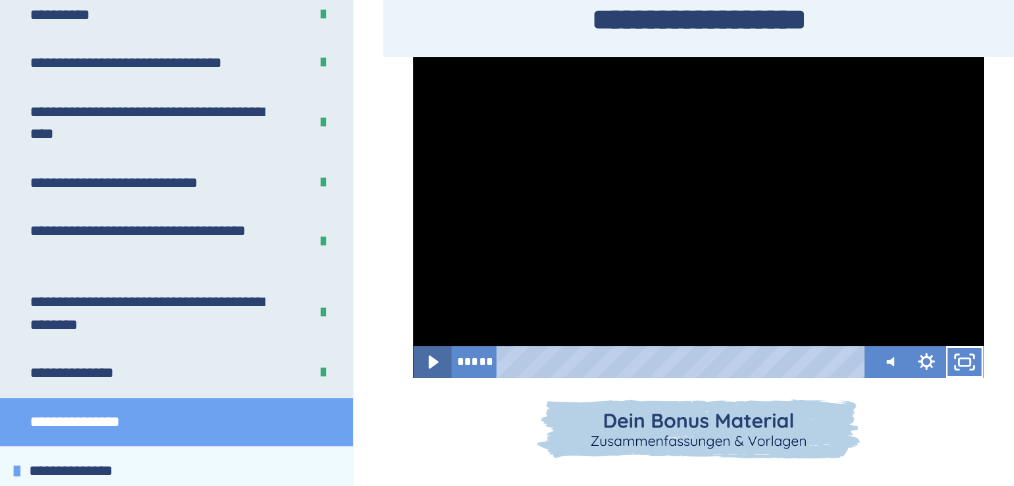 click 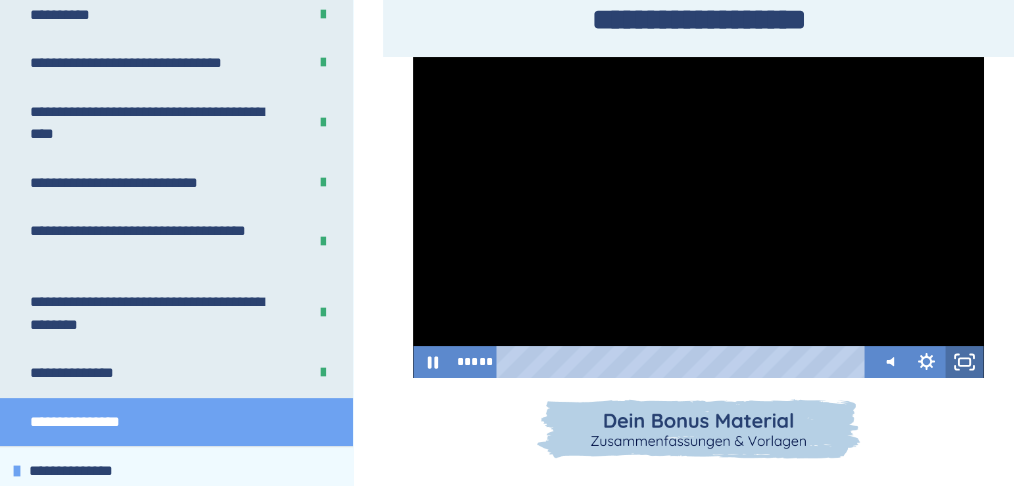 click 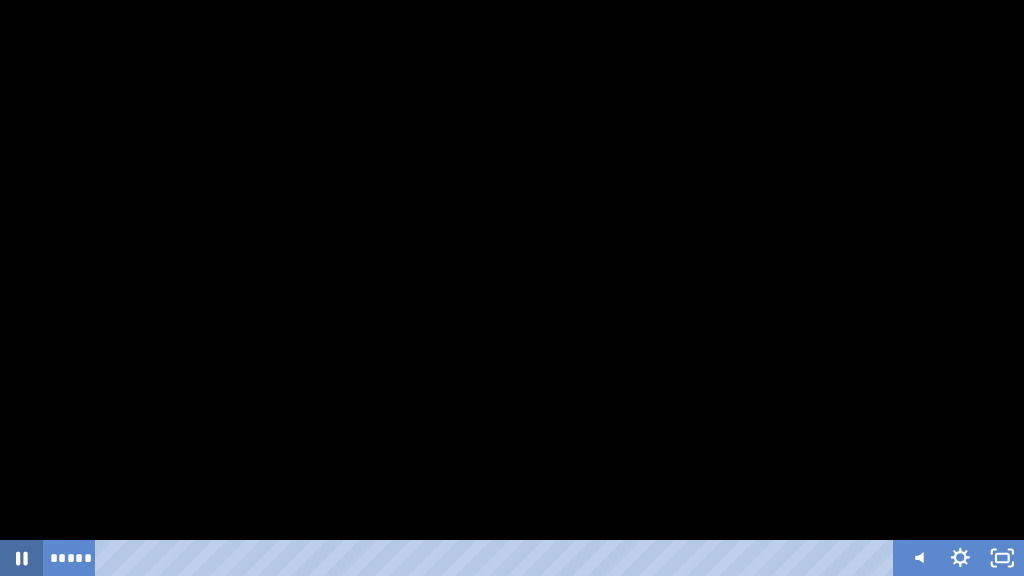click 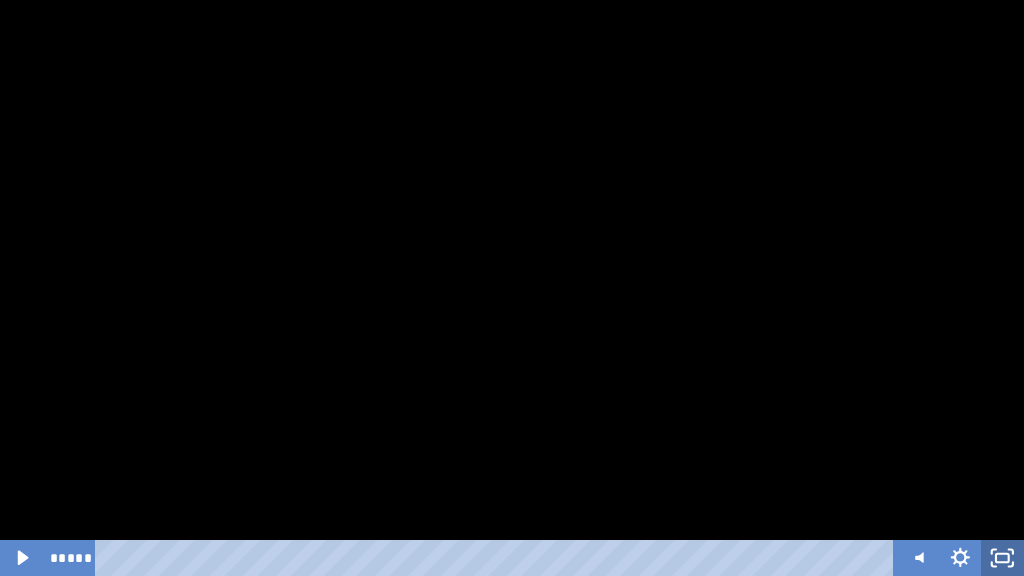 click 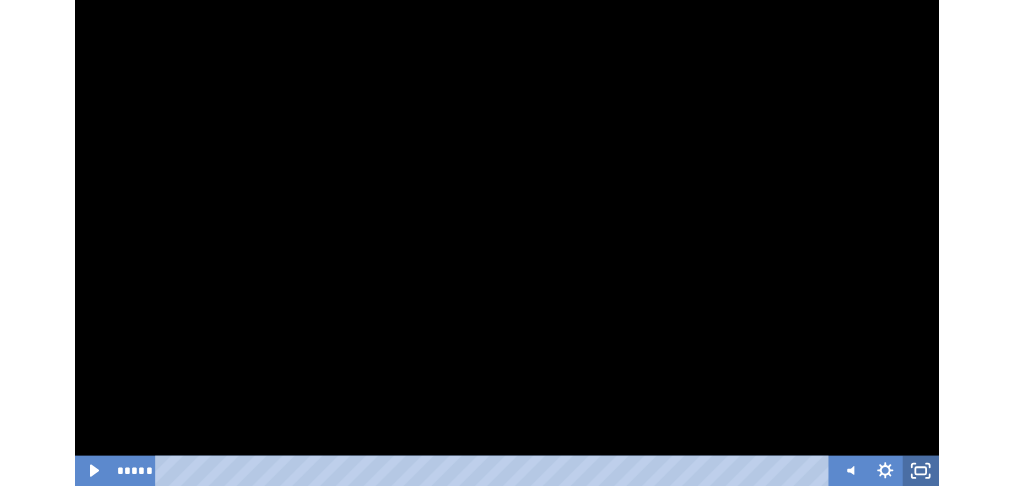 scroll, scrollTop: 508, scrollLeft: 0, axis: vertical 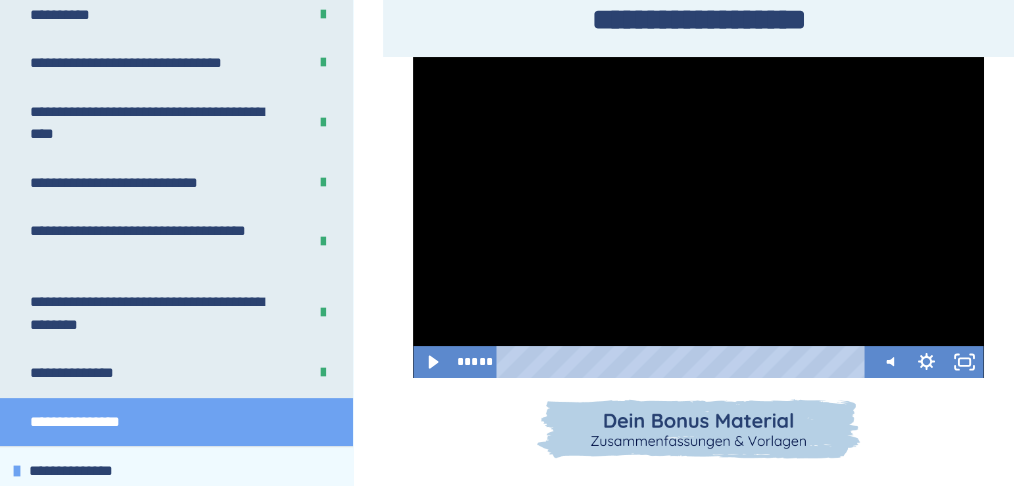 drag, startPoint x: 982, startPoint y: 167, endPoint x: 980, endPoint y: 180, distance: 13.152946 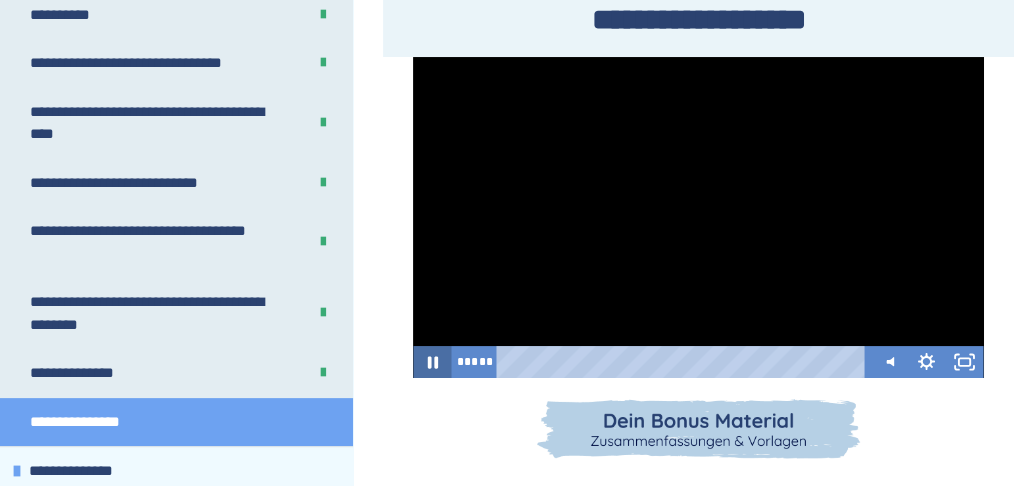 click 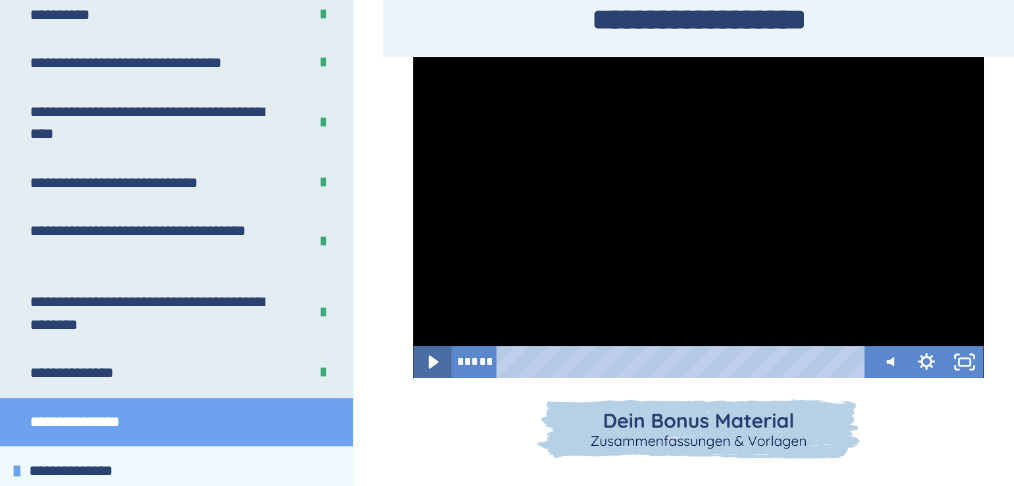 click 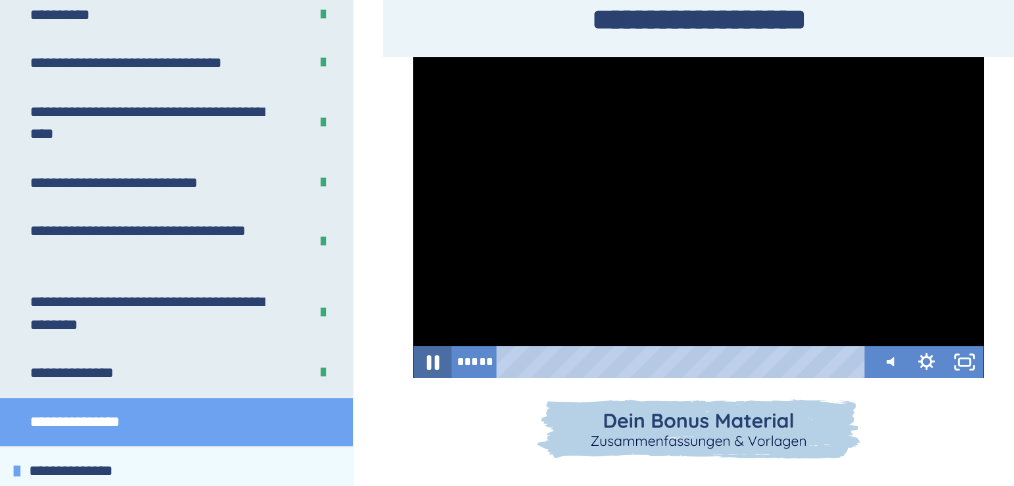 click 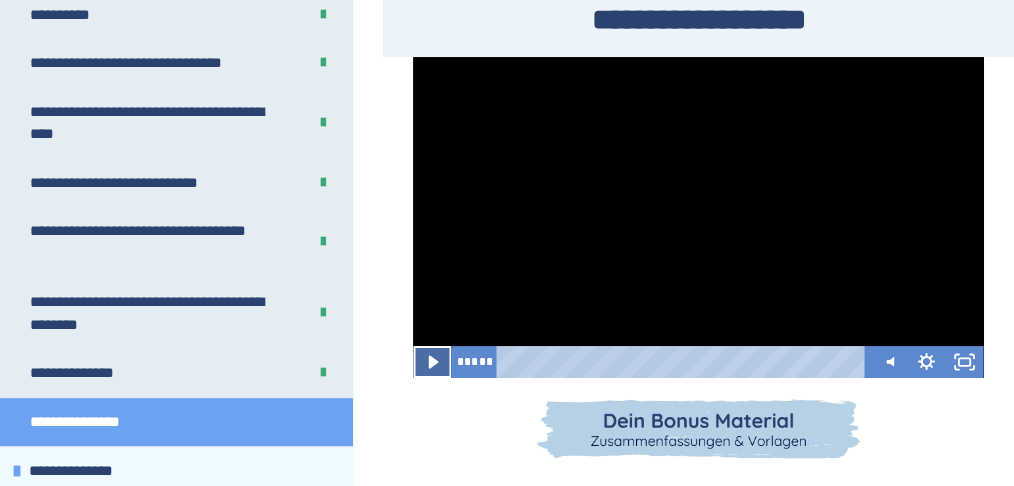 click 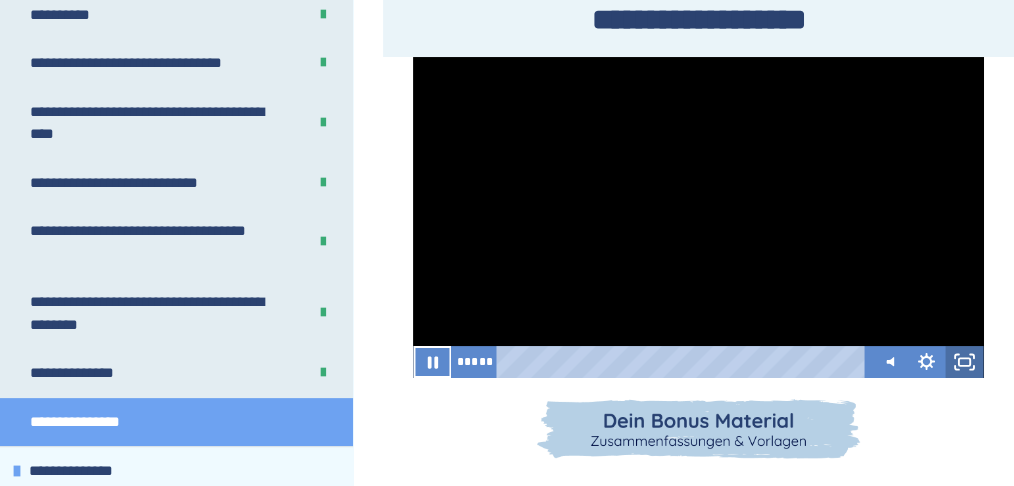 click 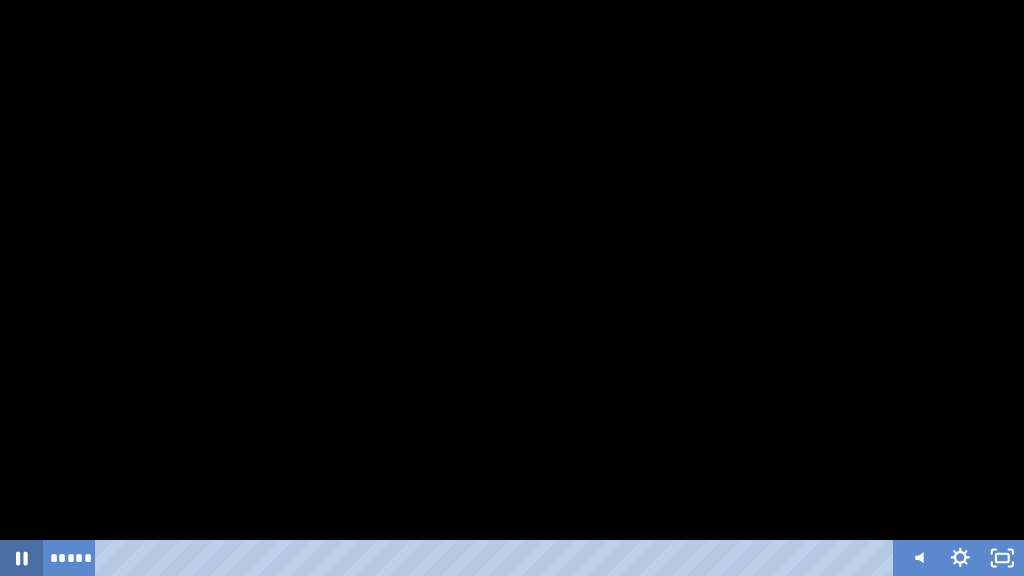 click 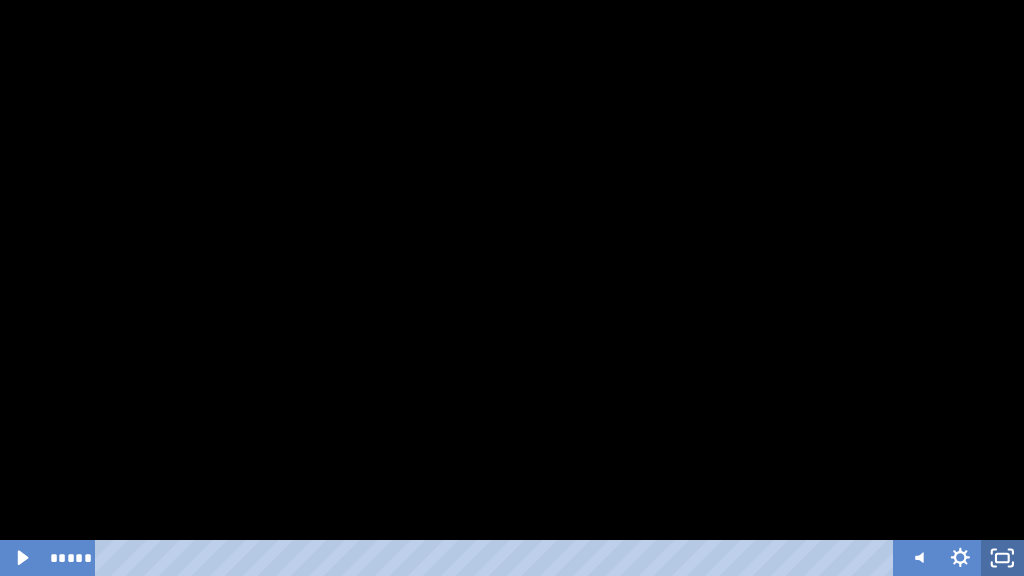 click 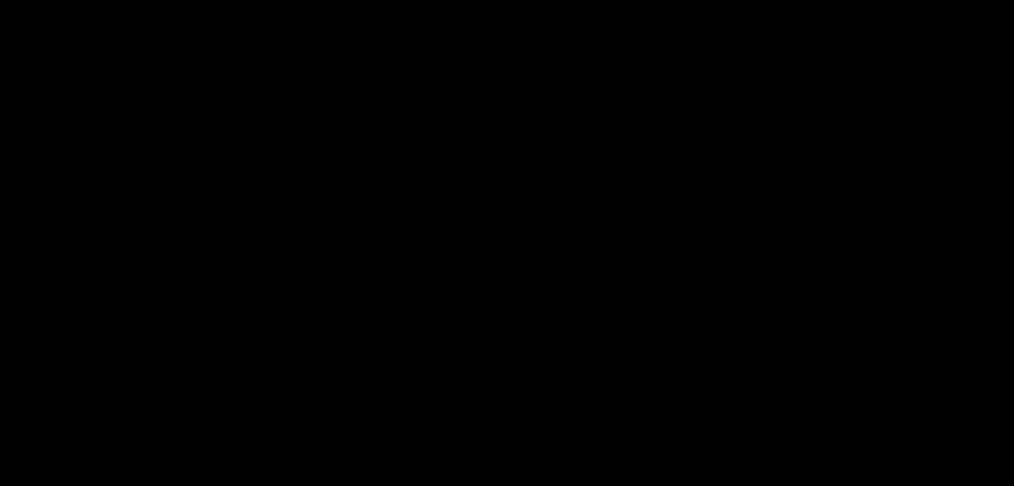 scroll, scrollTop: 508, scrollLeft: 0, axis: vertical 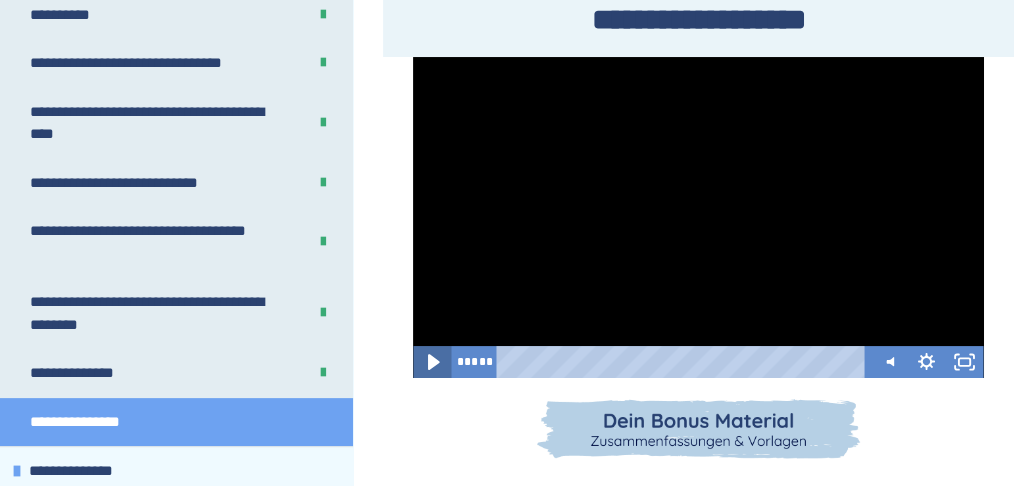 click 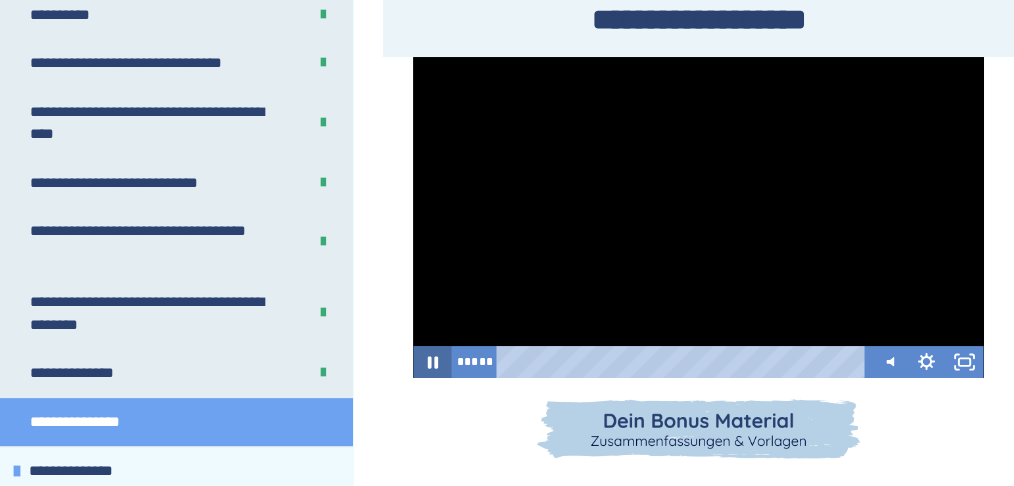 click 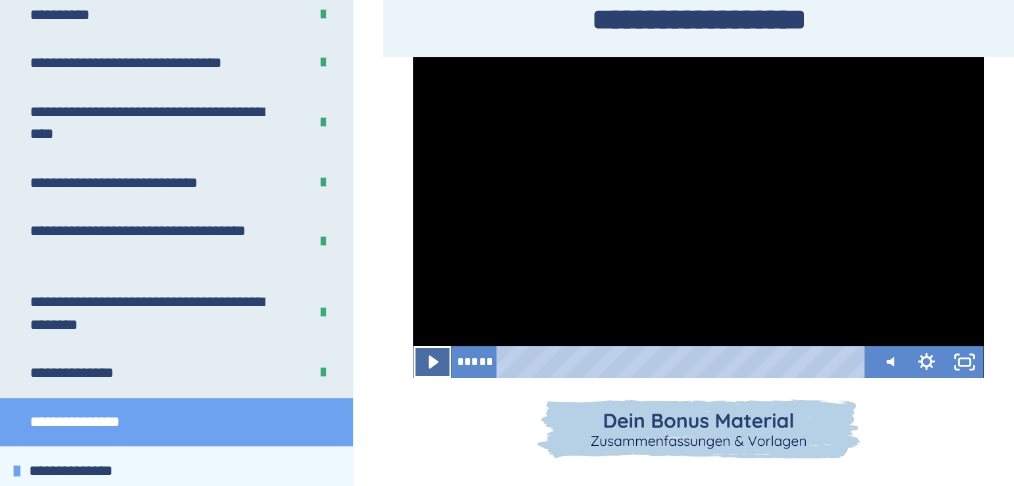 click 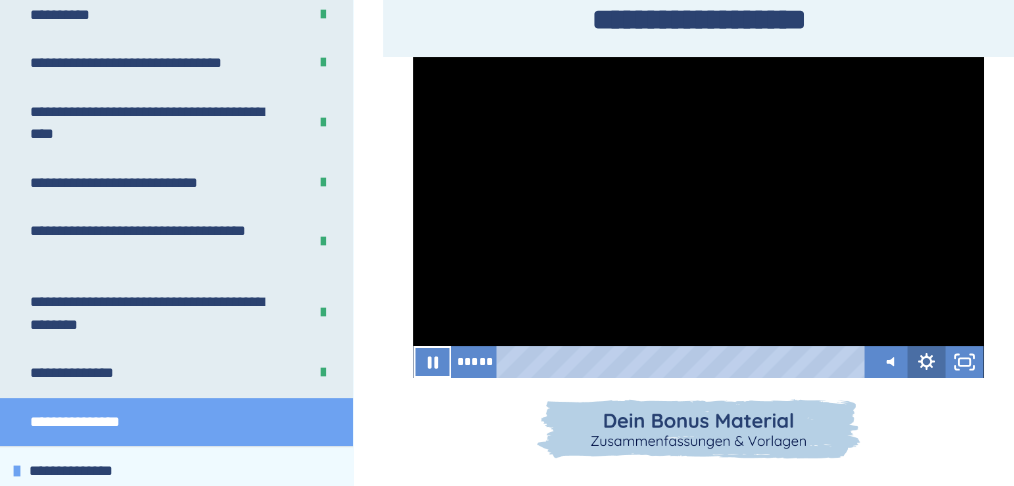 click 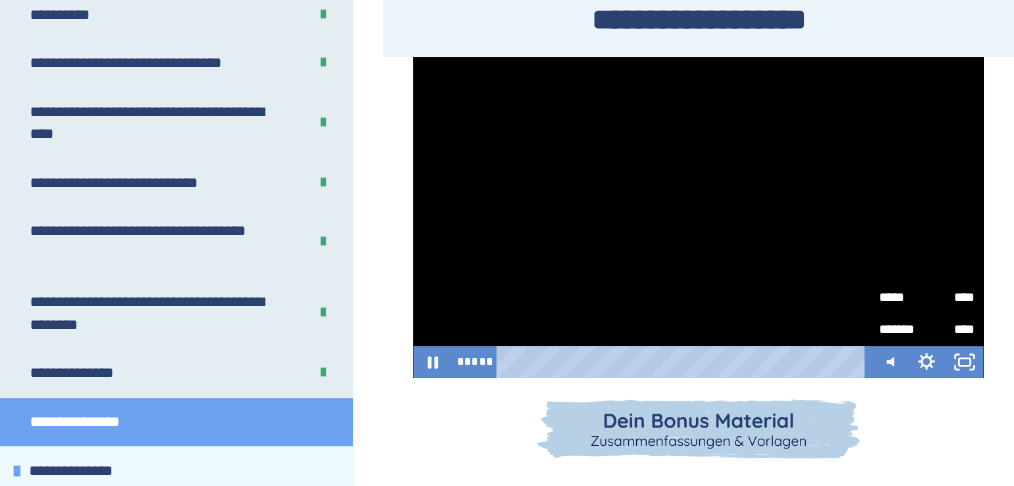 click on "*****" at bounding box center [903, 291] 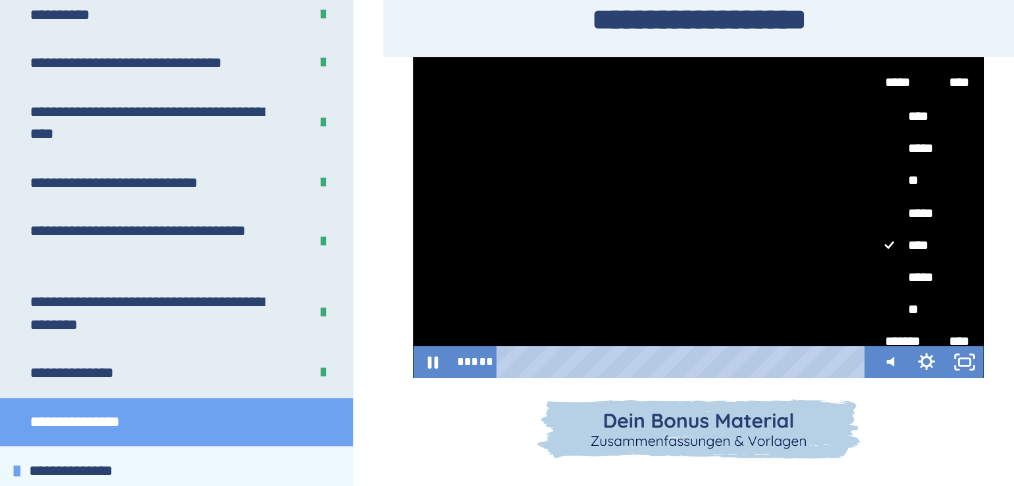 click on "**" at bounding box center [922, 309] 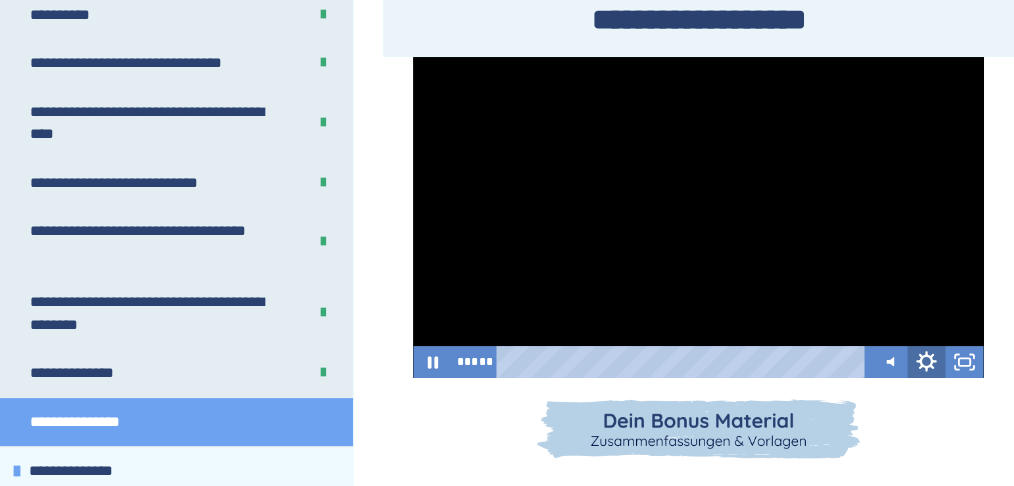 click 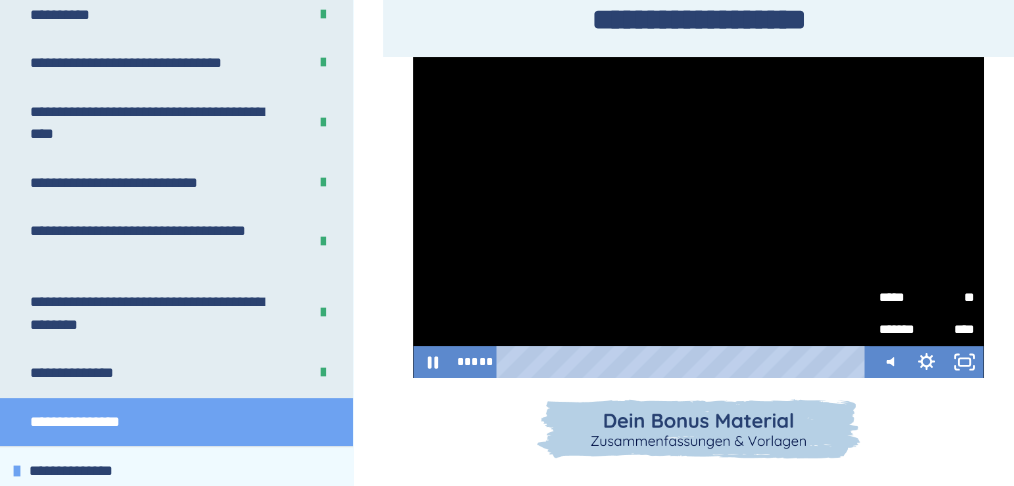 click on "**" at bounding box center [951, 291] 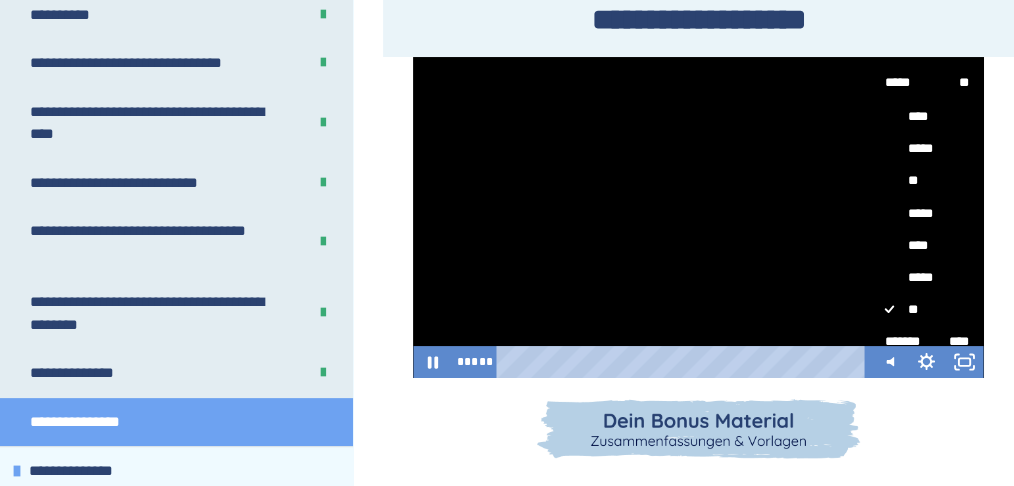 click on "****" at bounding box center [922, 245] 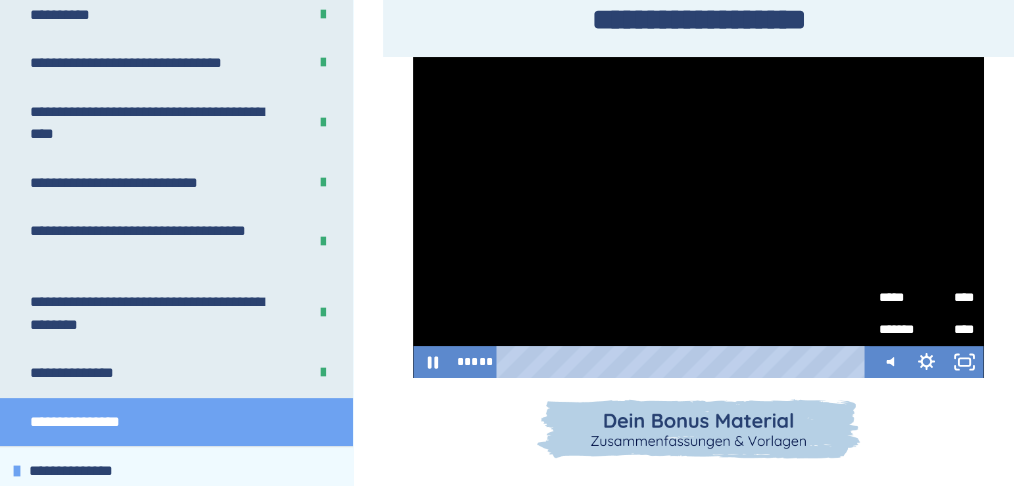 click on "**********" at bounding box center (698, 217) 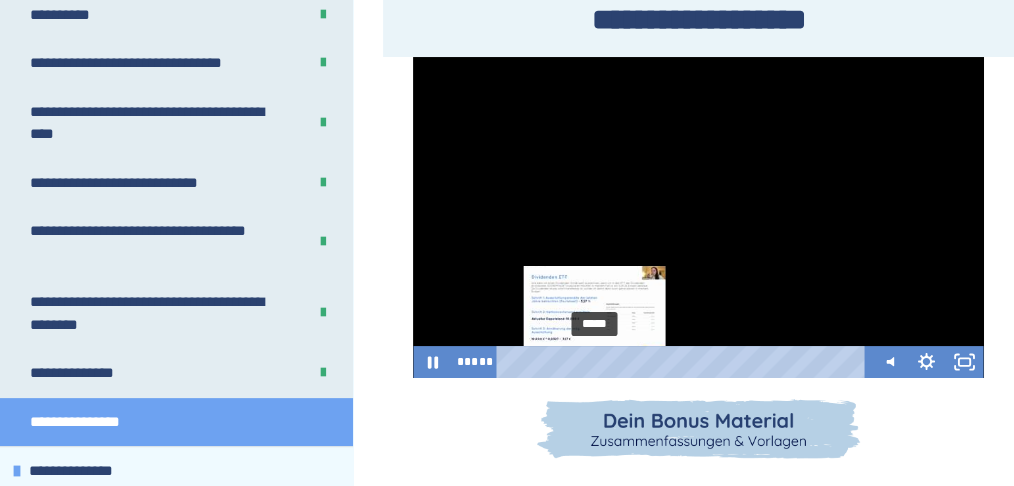 click on "*****" at bounding box center [684, 362] 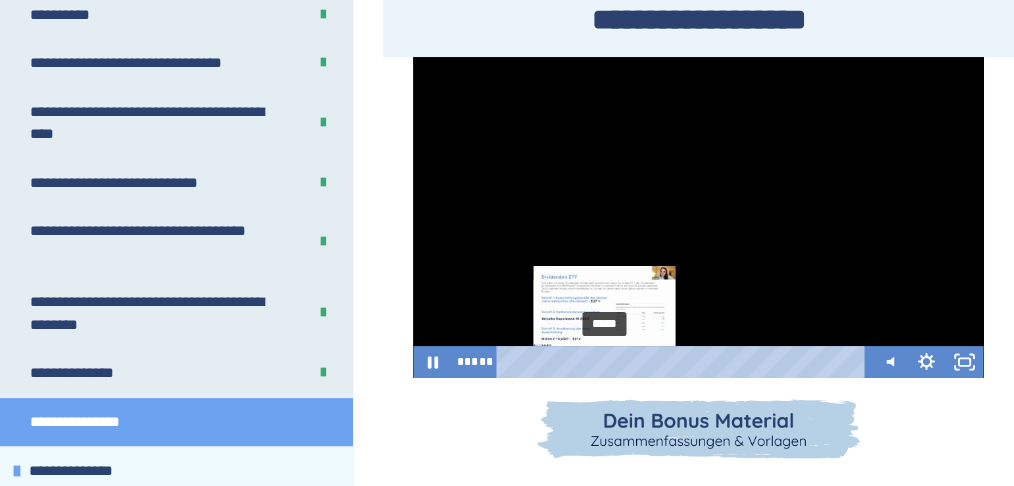 click on "*****" at bounding box center (684, 362) 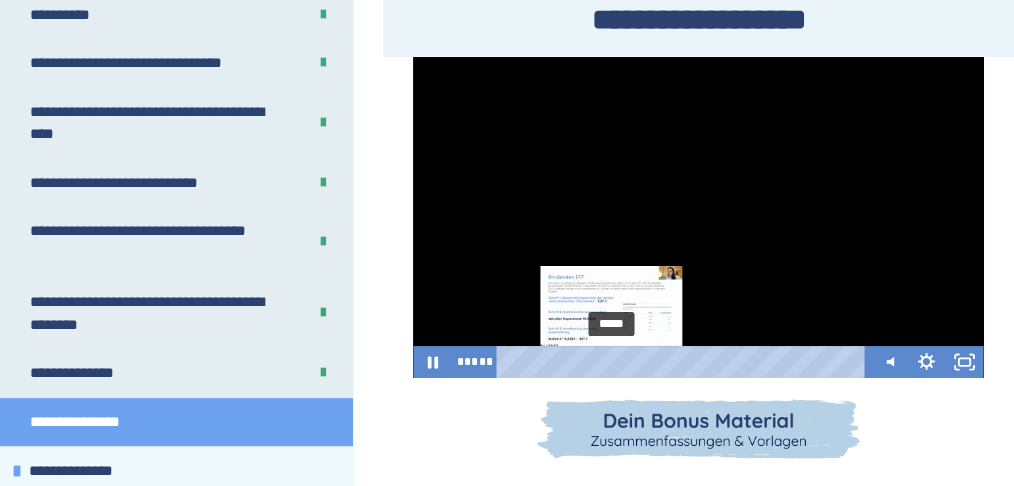click on "*****" at bounding box center (684, 362) 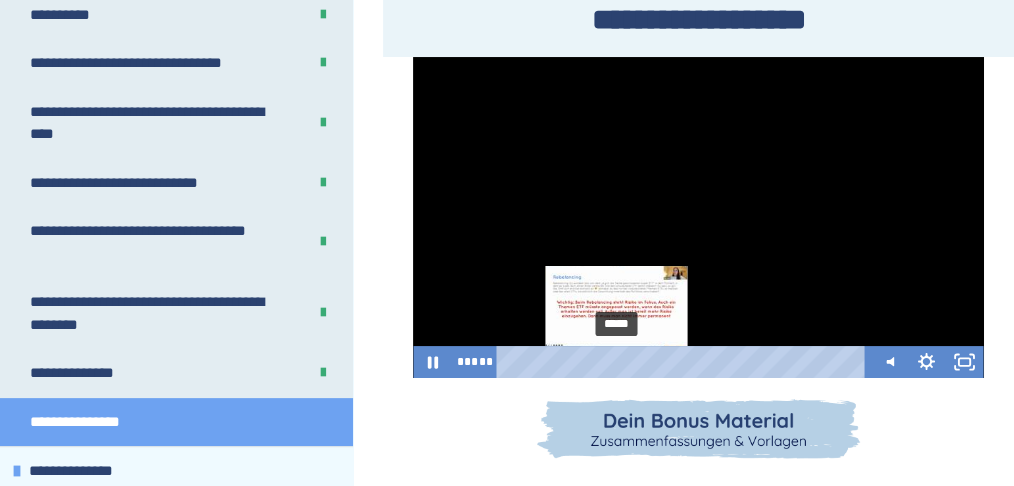 click on "*****" at bounding box center (684, 362) 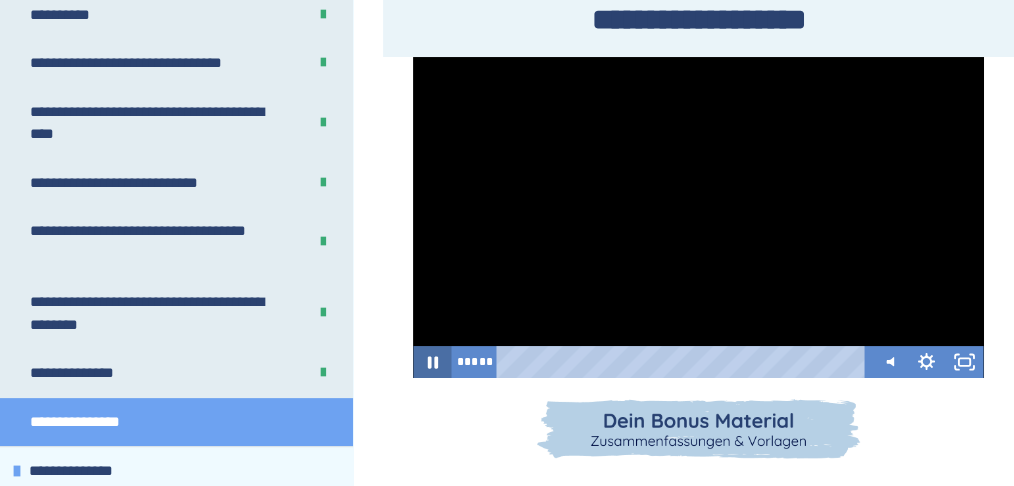 click 